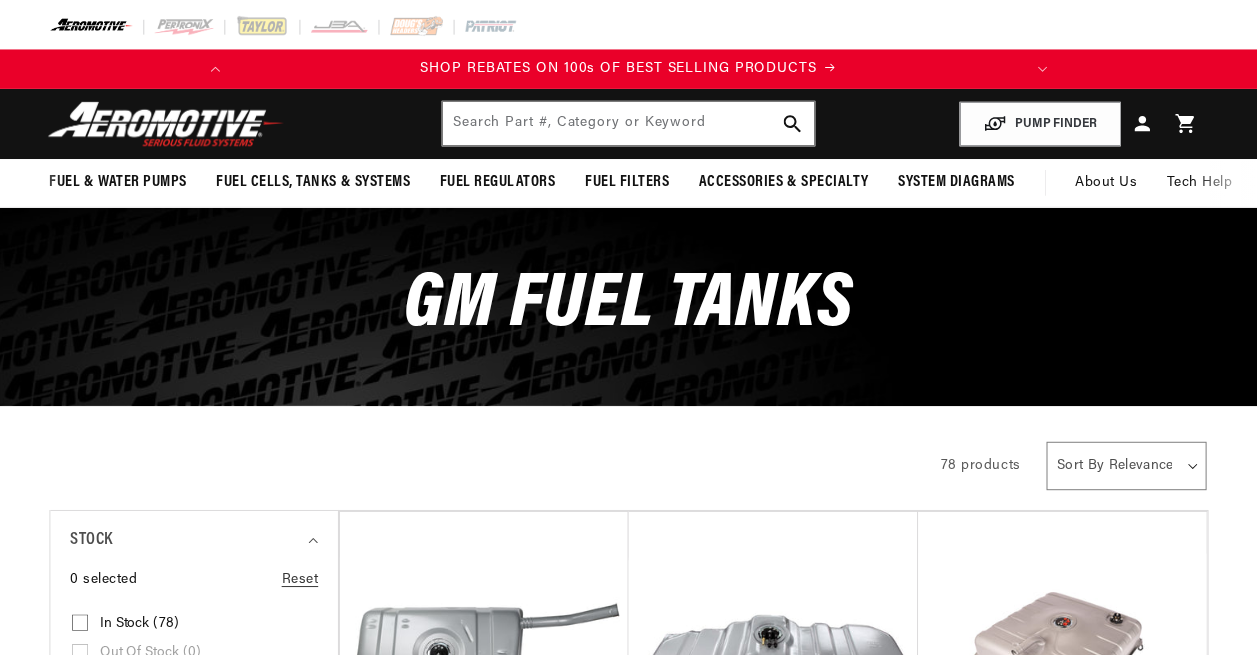 scroll, scrollTop: 0, scrollLeft: 0, axis: both 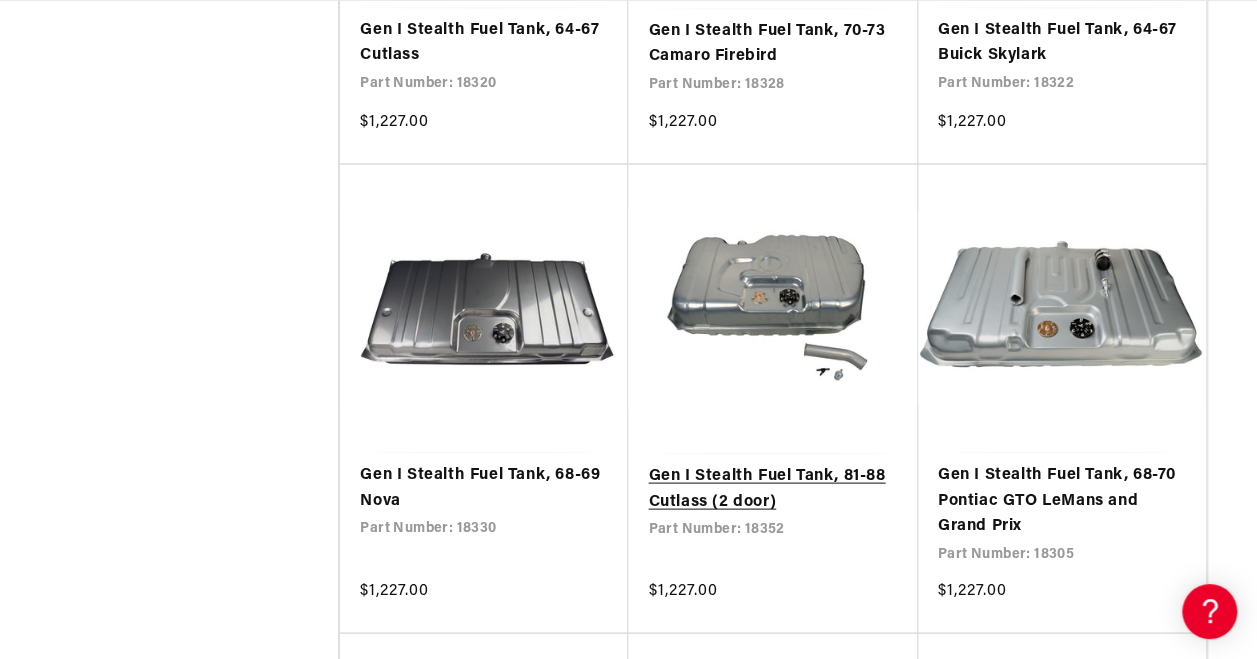 click on "Gen I Stealth Fuel Tank, 81-88 Cutlass (2 door)" at bounding box center [772, 488] 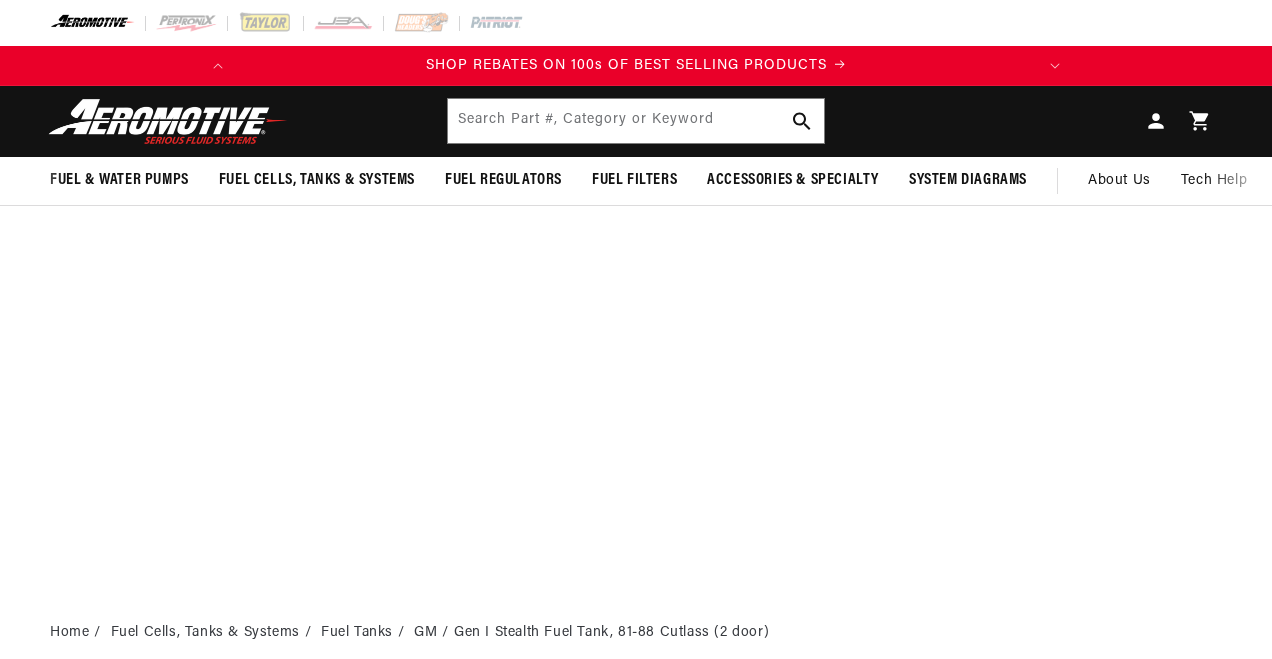 scroll, scrollTop: 0, scrollLeft: 0, axis: both 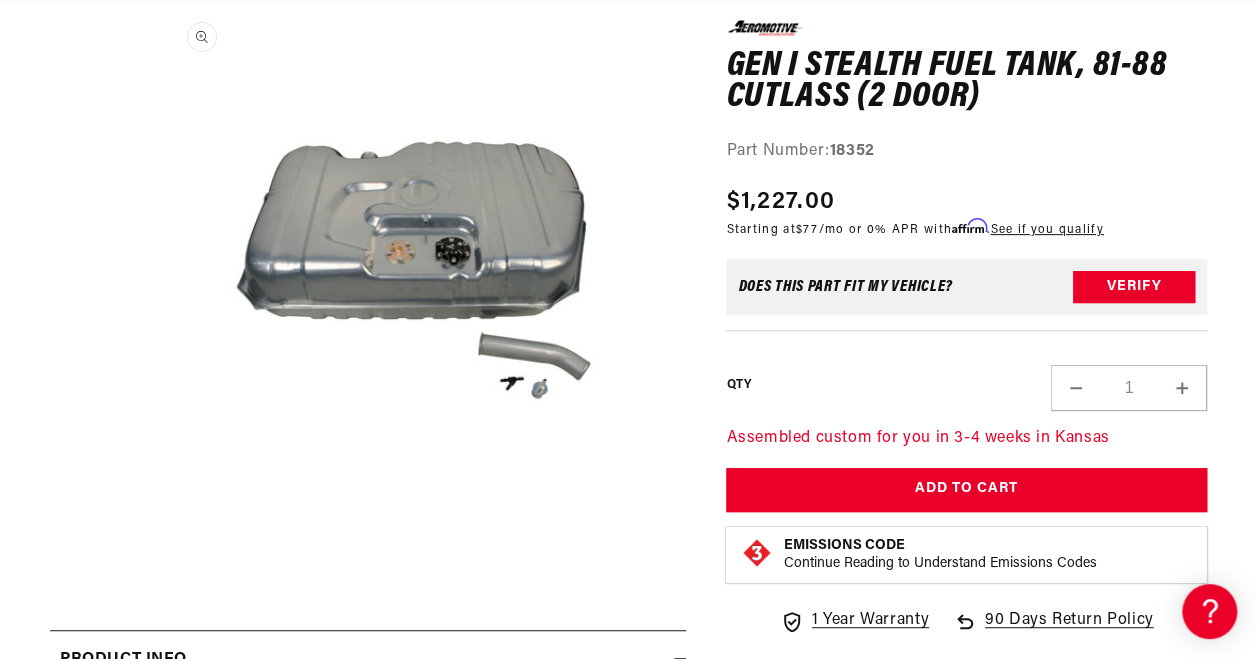 click on "Open media 1 in modal" at bounding box center (160, 536) 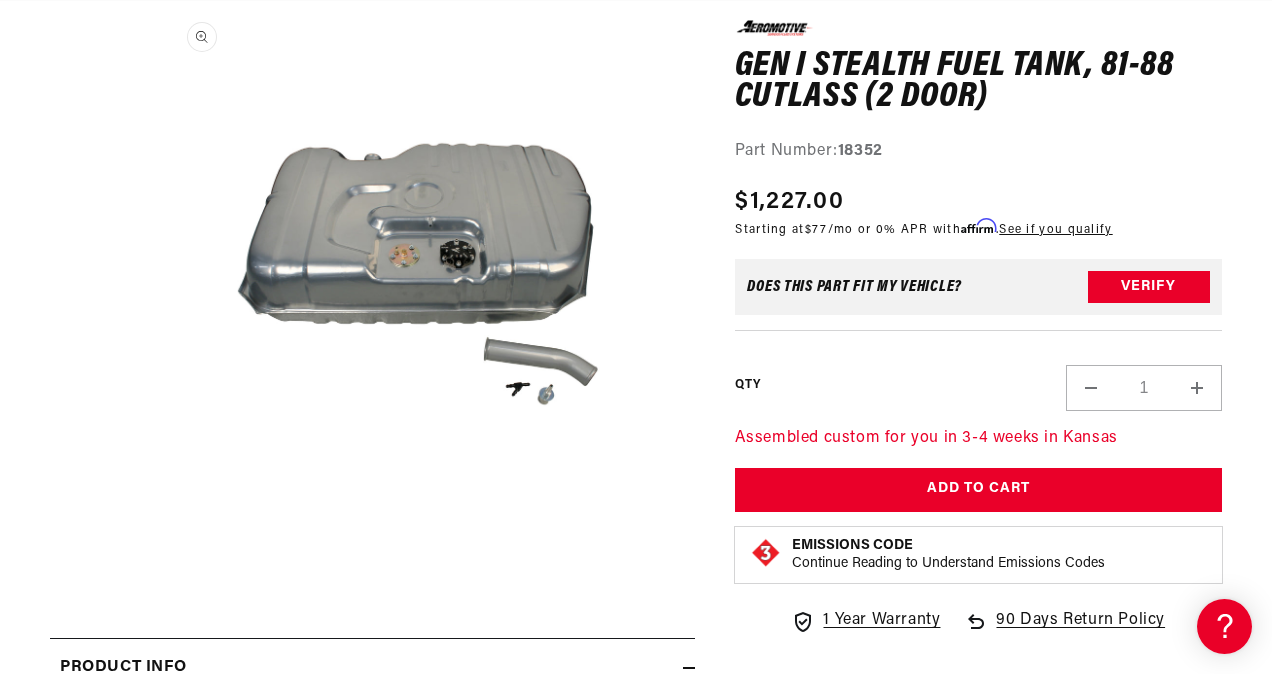 scroll 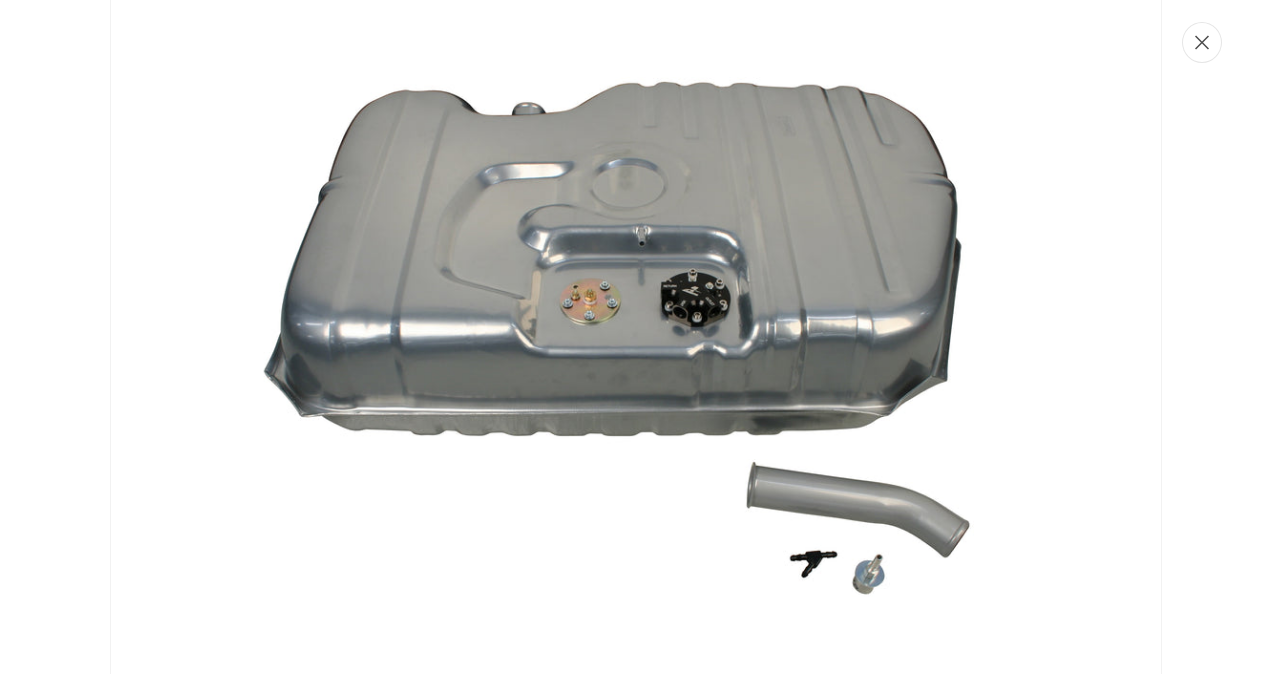 click 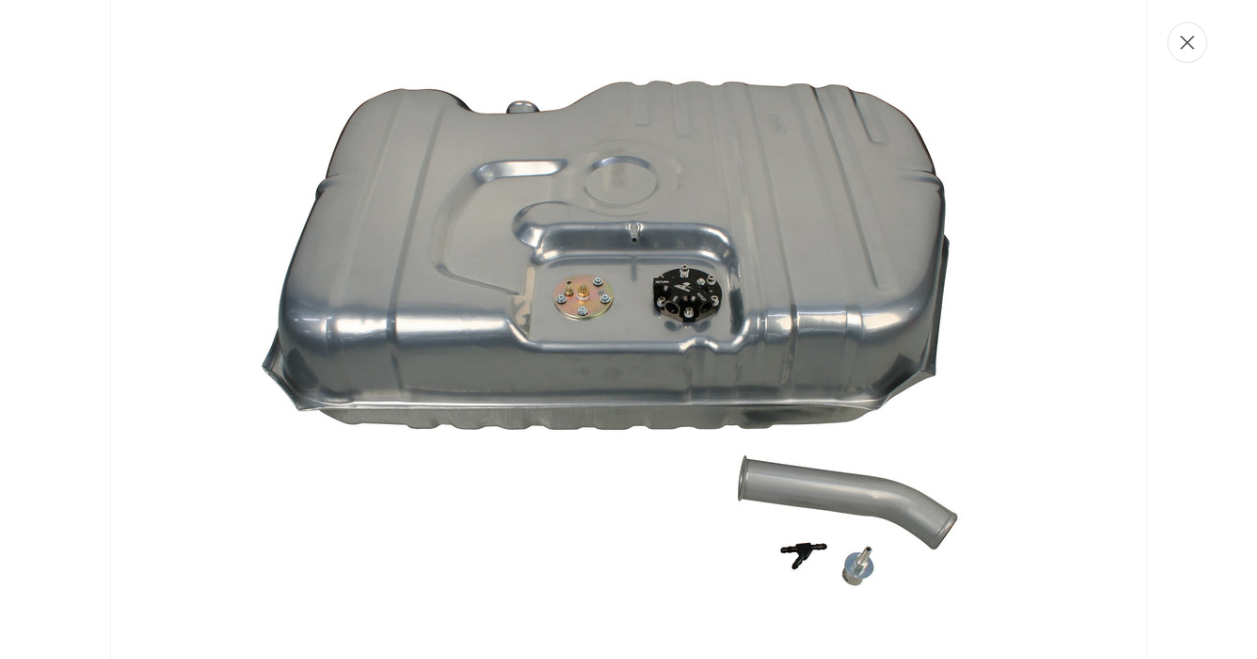 scroll, scrollTop: 1, scrollLeft: 0, axis: vertical 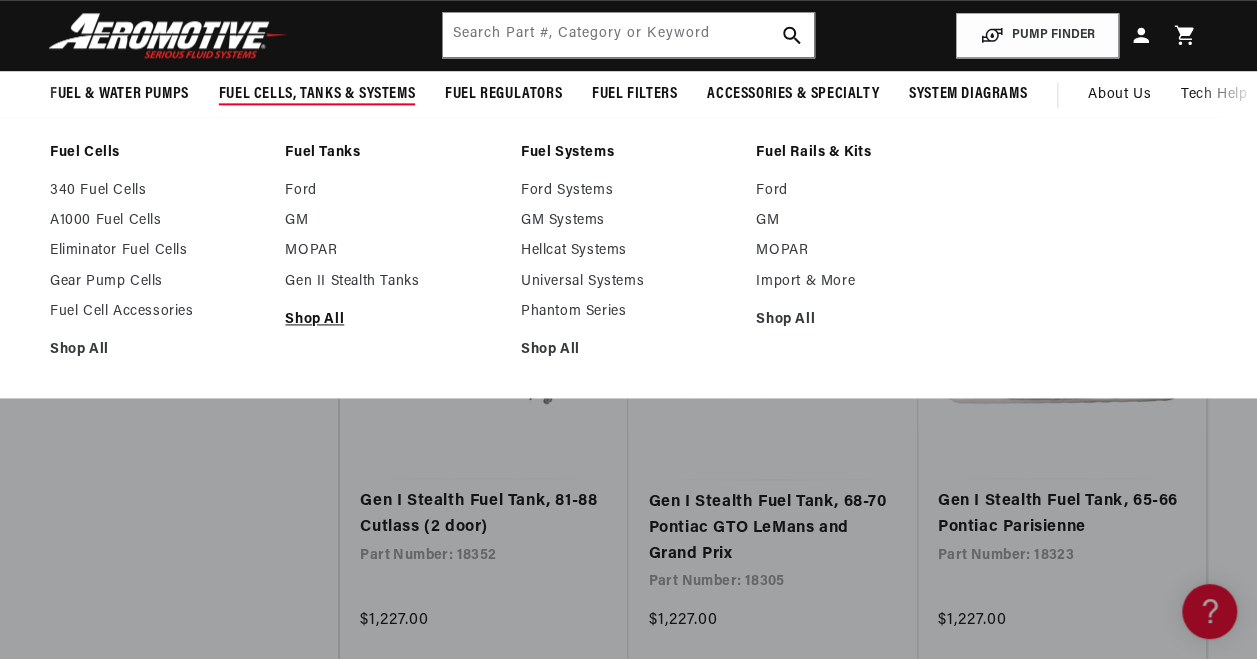 click on "Shop All" at bounding box center (392, 320) 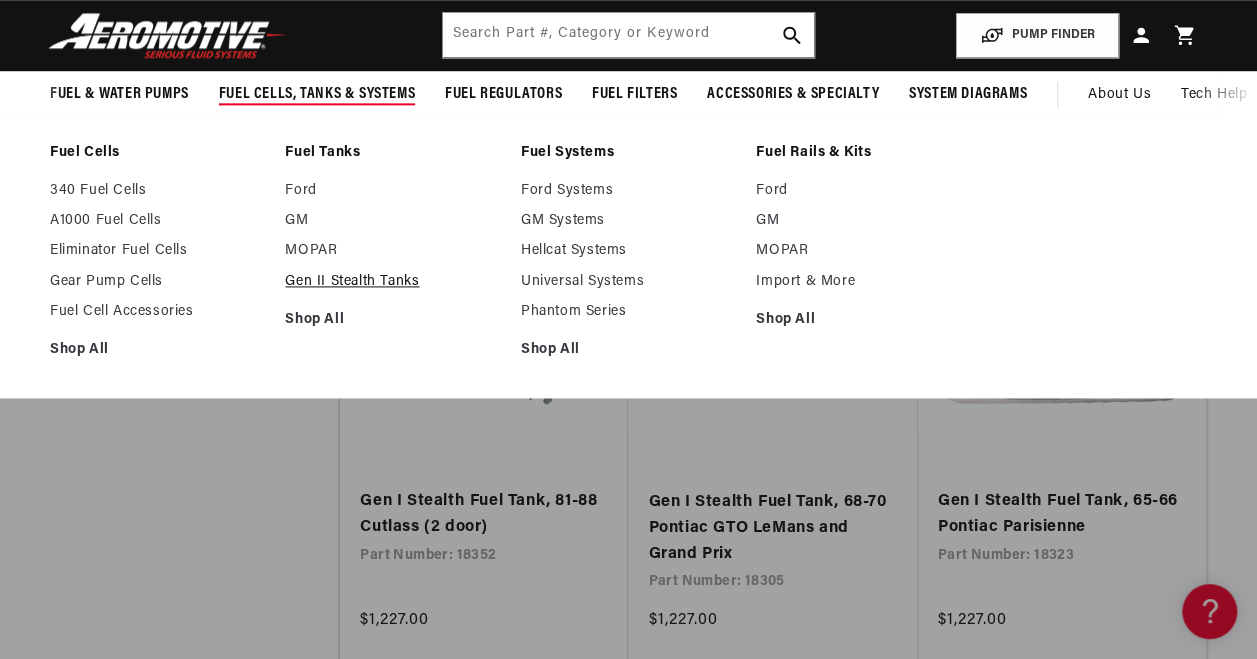 scroll, scrollTop: 0, scrollLeft: 0, axis: both 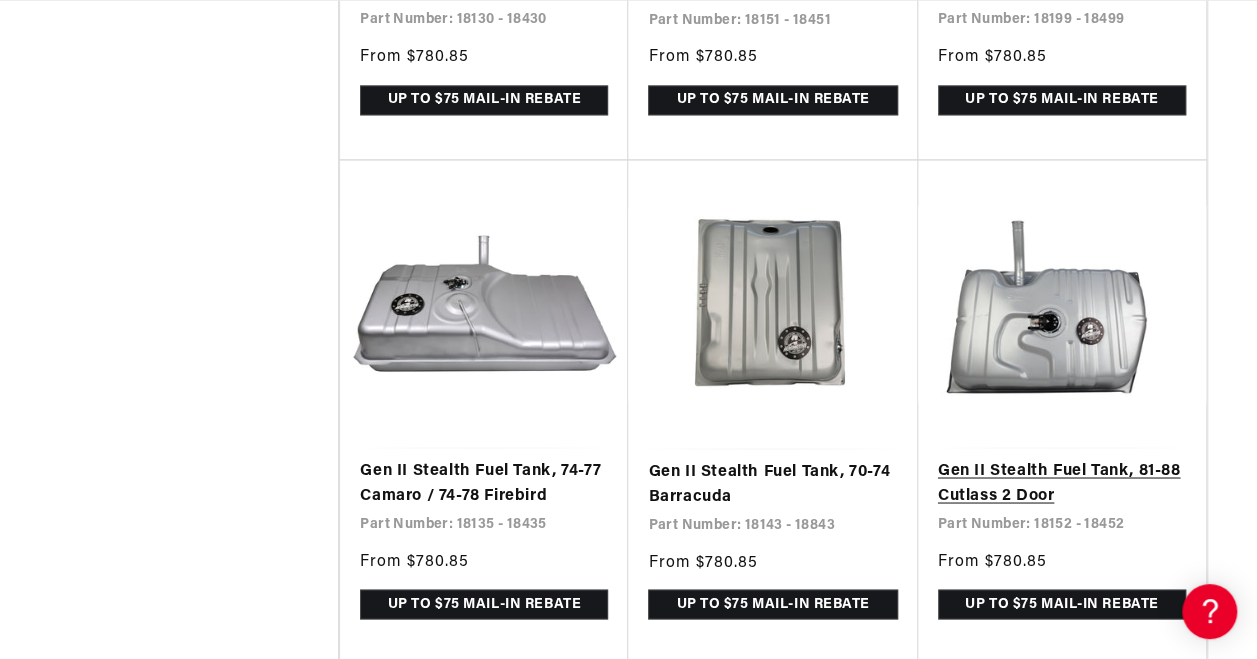 click on "Gen II Stealth Fuel Tank, 81-88 Cutlass 2 Door" at bounding box center (1062, 483) 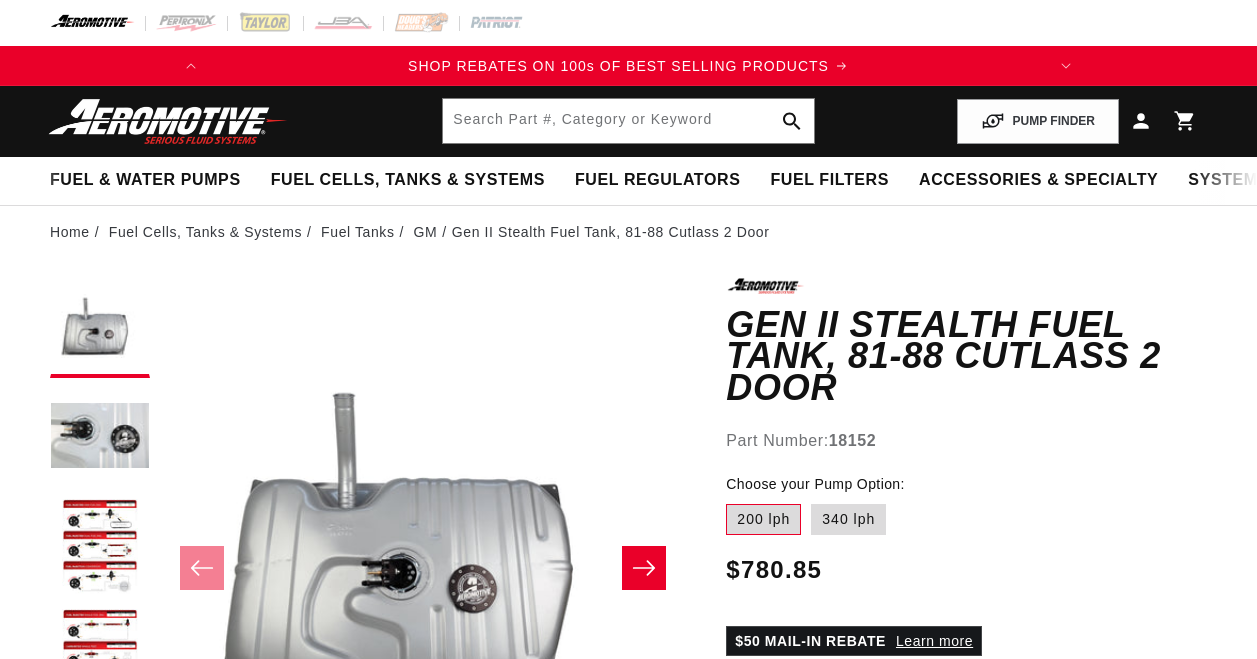 scroll, scrollTop: 0, scrollLeft: 0, axis: both 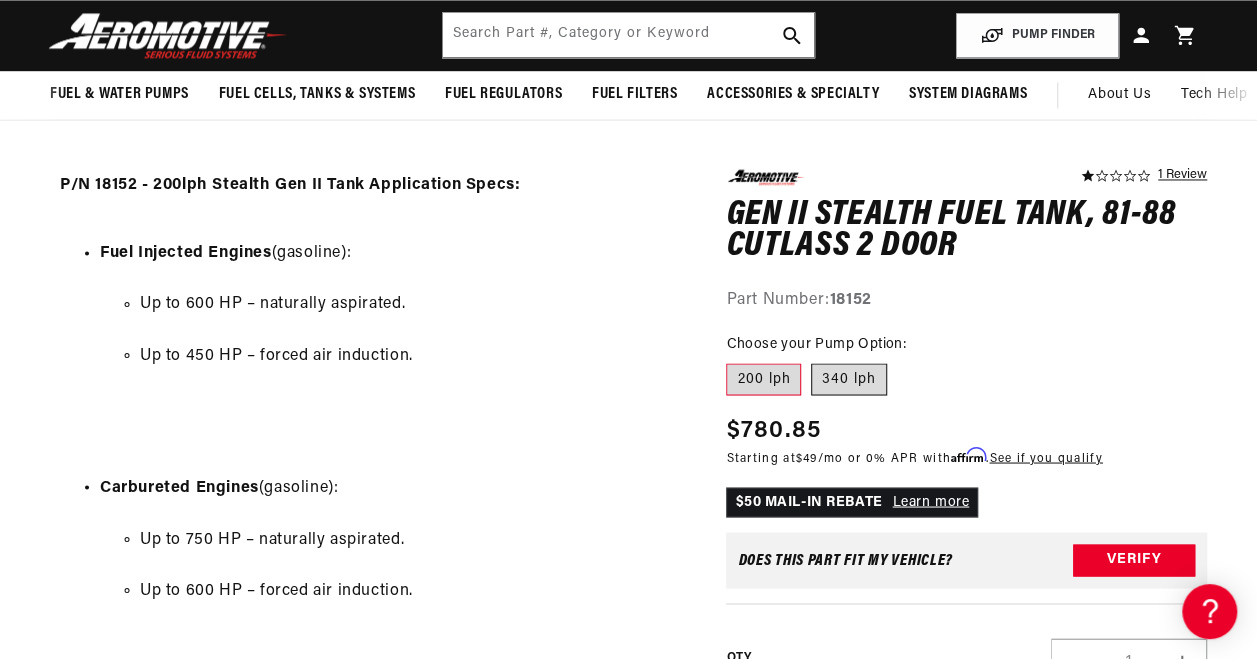click on "340 lph" at bounding box center [849, 380] 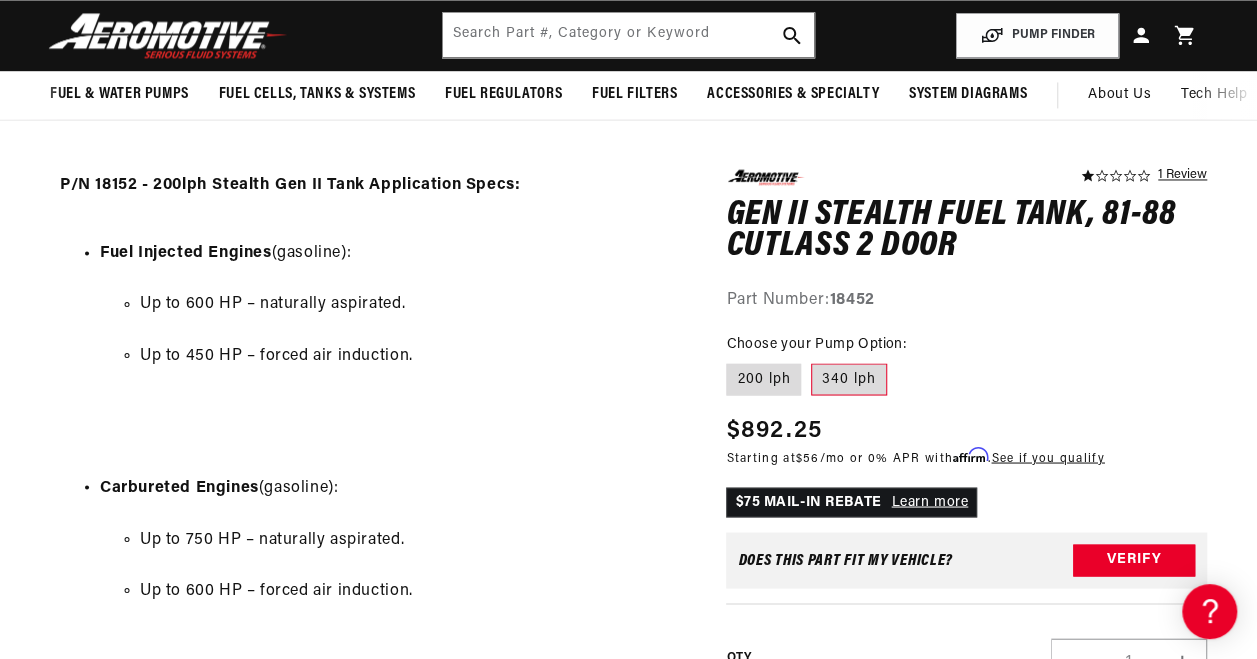 scroll, scrollTop: 0, scrollLeft: 791, axis: horizontal 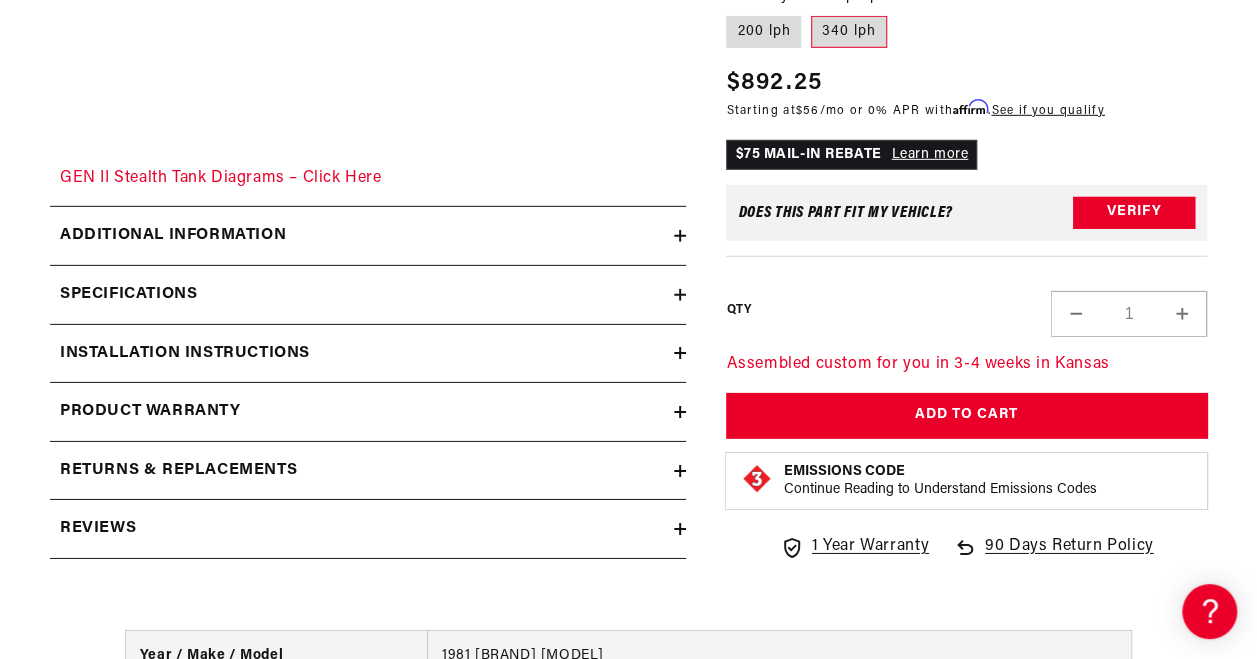 click on "Installation Instructions" at bounding box center (362, 354) 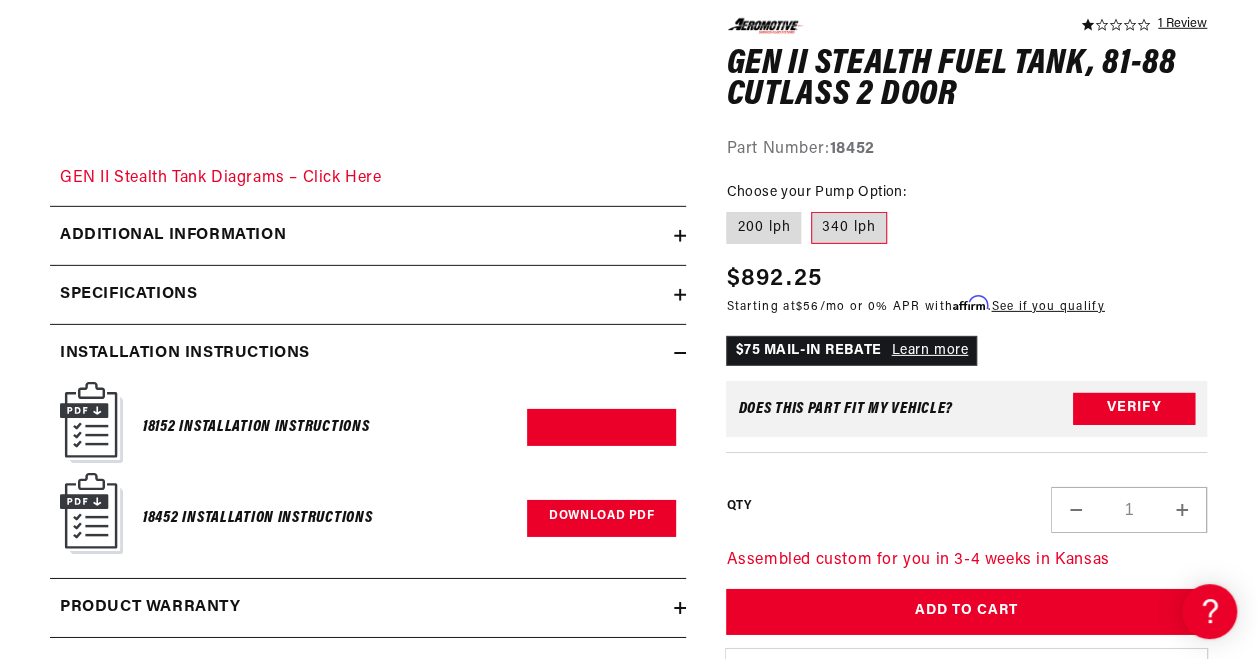 click on "Download PDF" at bounding box center (601, 518) 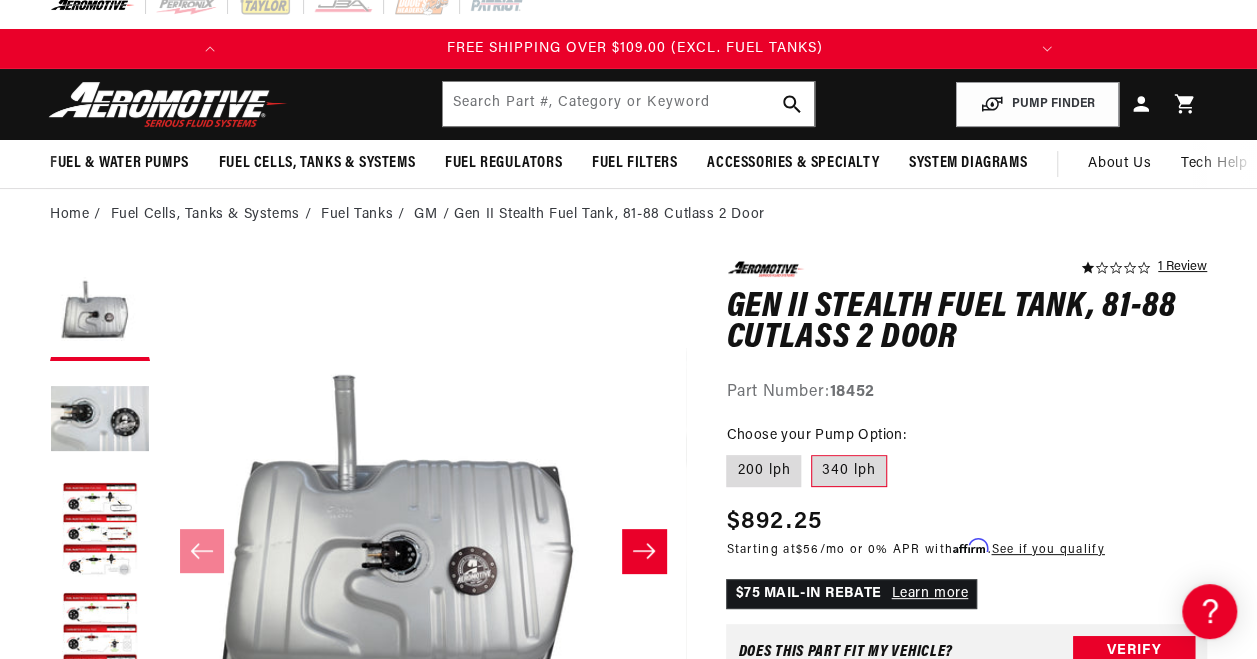 scroll, scrollTop: 0, scrollLeft: 0, axis: both 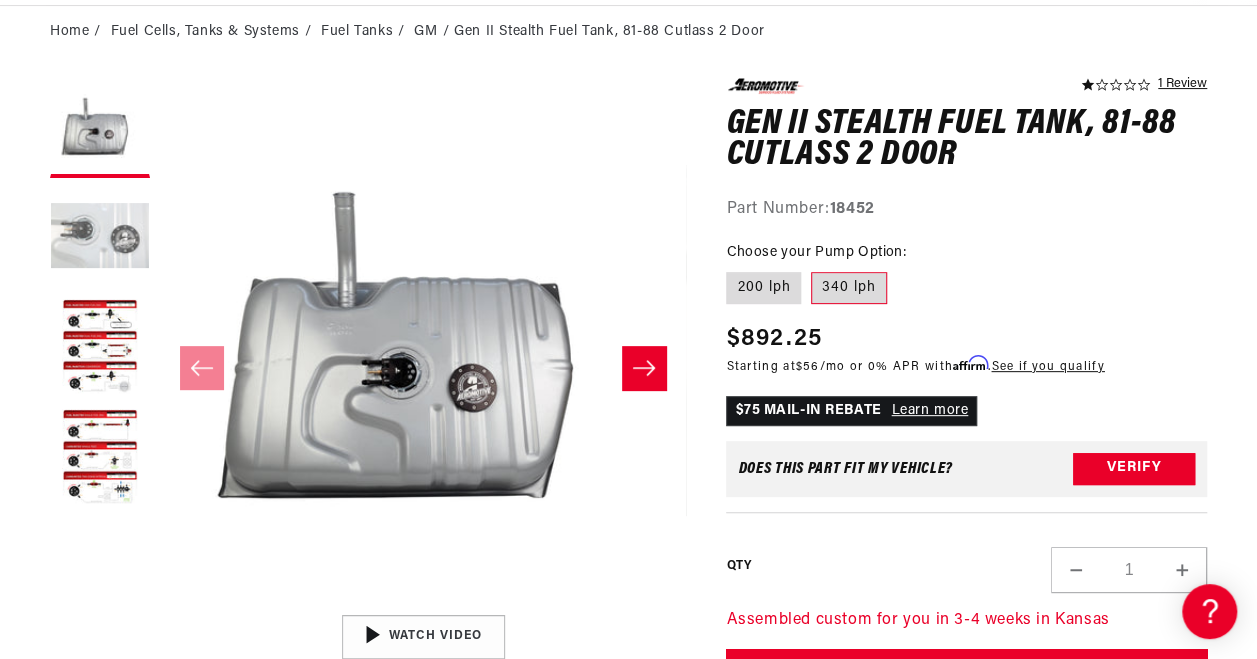 click at bounding box center (100, 238) 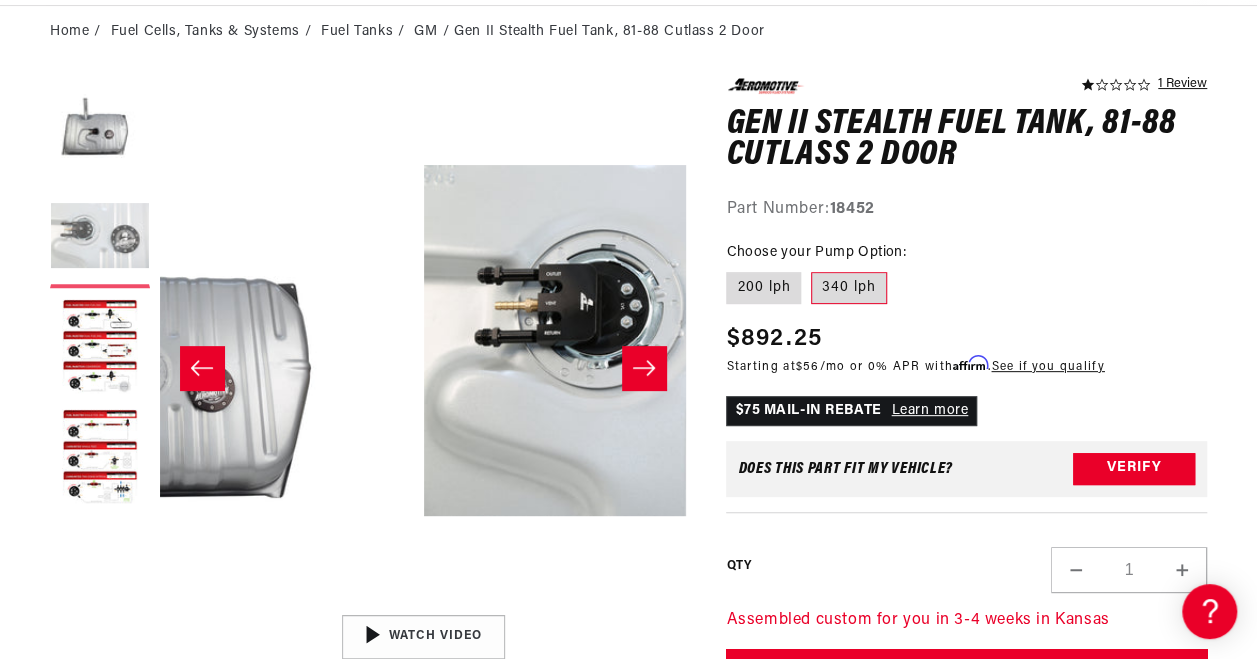 scroll, scrollTop: 1, scrollLeft: 526, axis: both 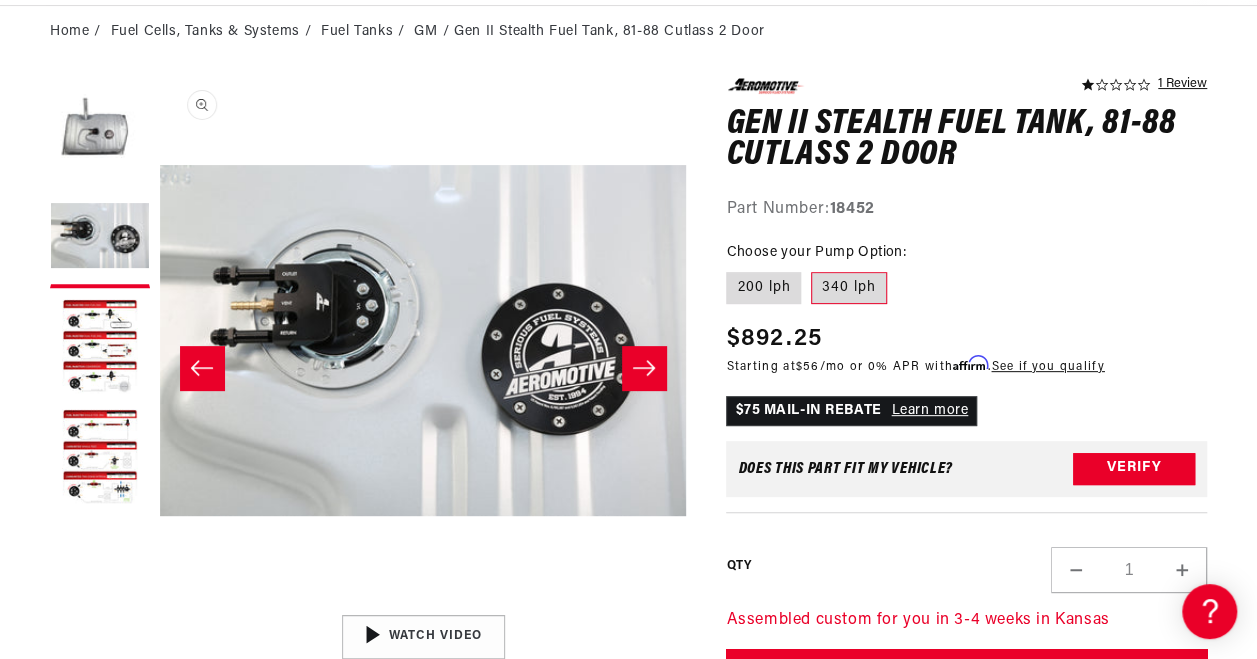 click on "Open media 2 in modal" at bounding box center (160, 604) 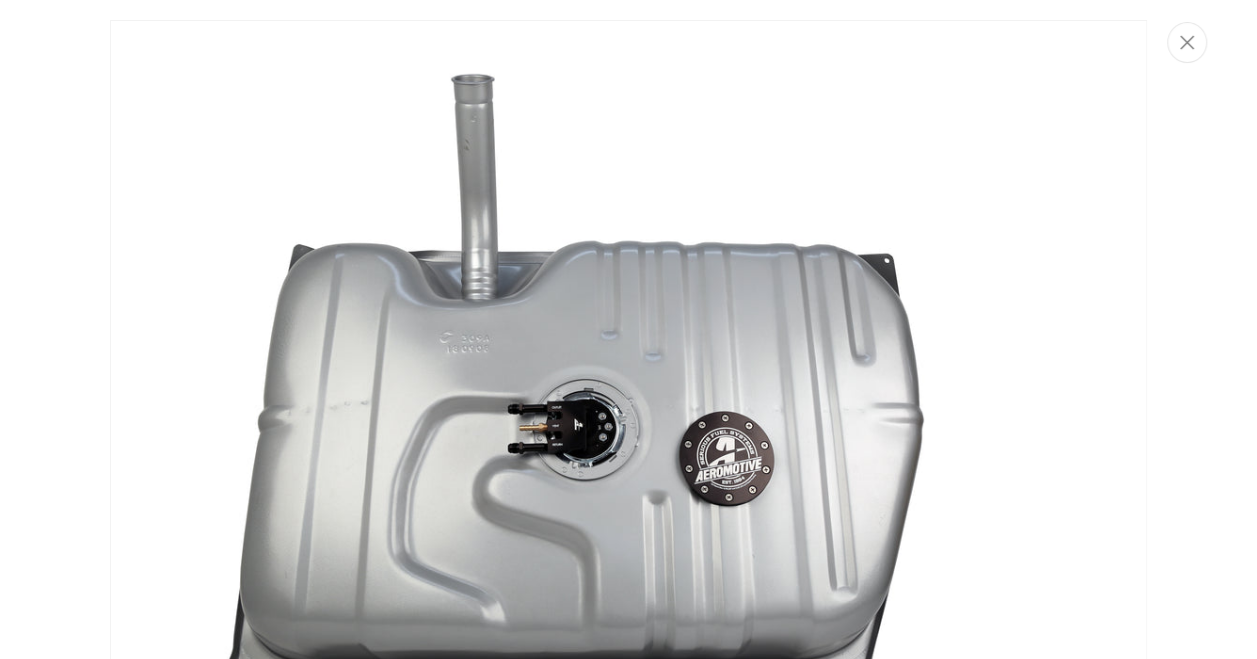click at bounding box center [628, 366] 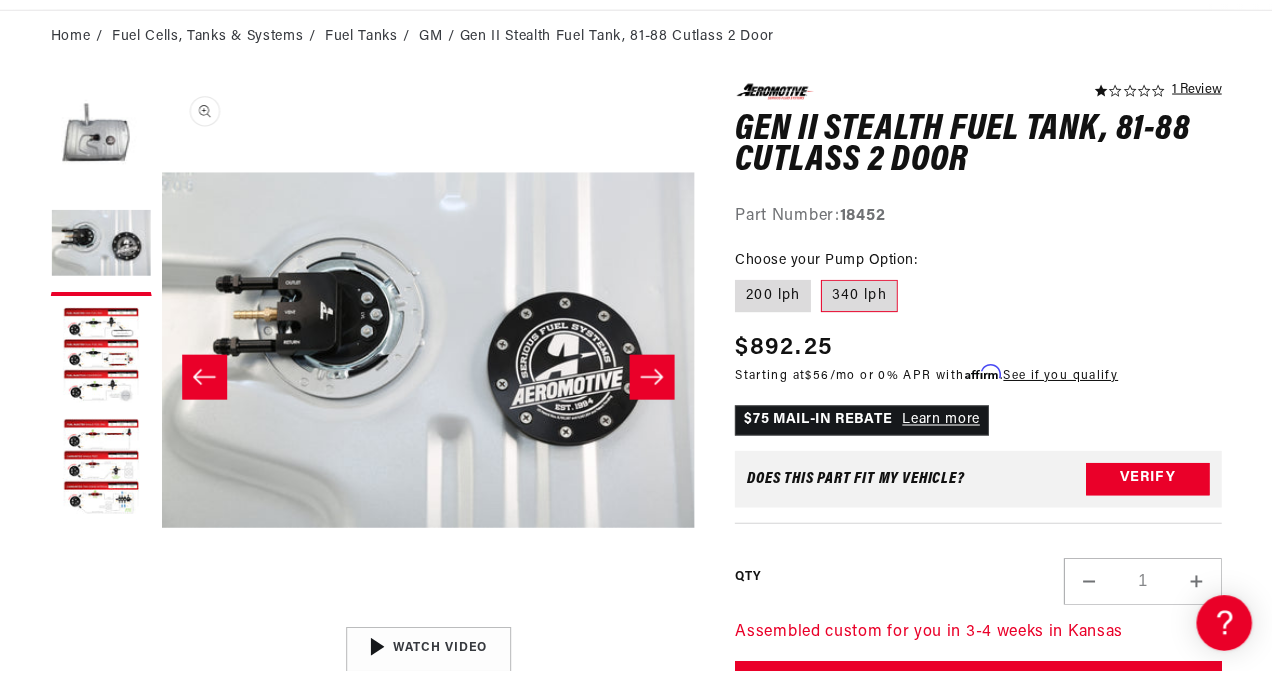 scroll, scrollTop: 734, scrollLeft: 0, axis: vertical 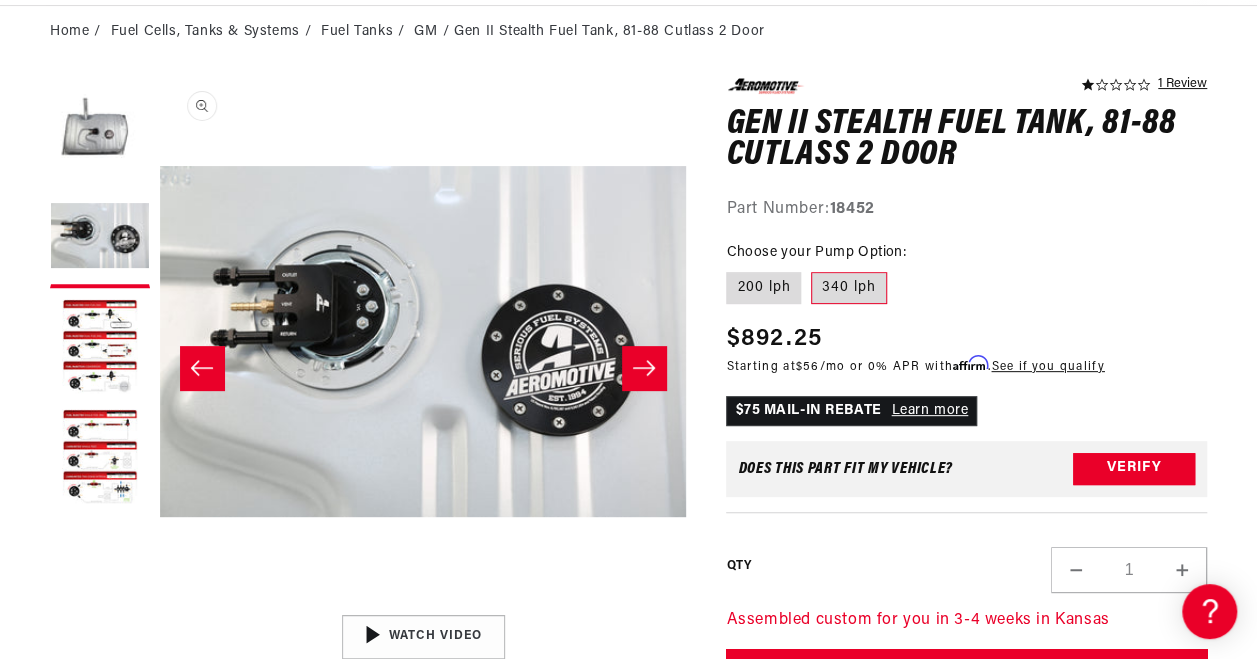click on "Open media 2 in modal" at bounding box center (160, 605) 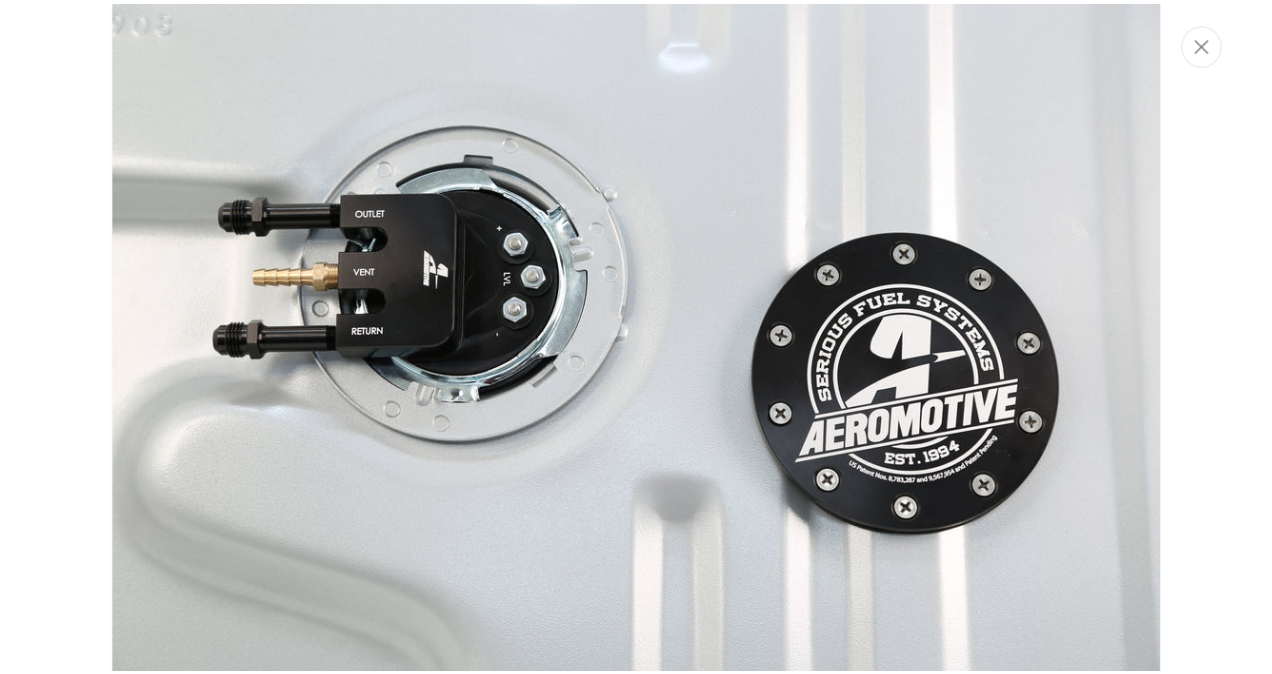 scroll, scrollTop: 0, scrollLeft: 534, axis: horizontal 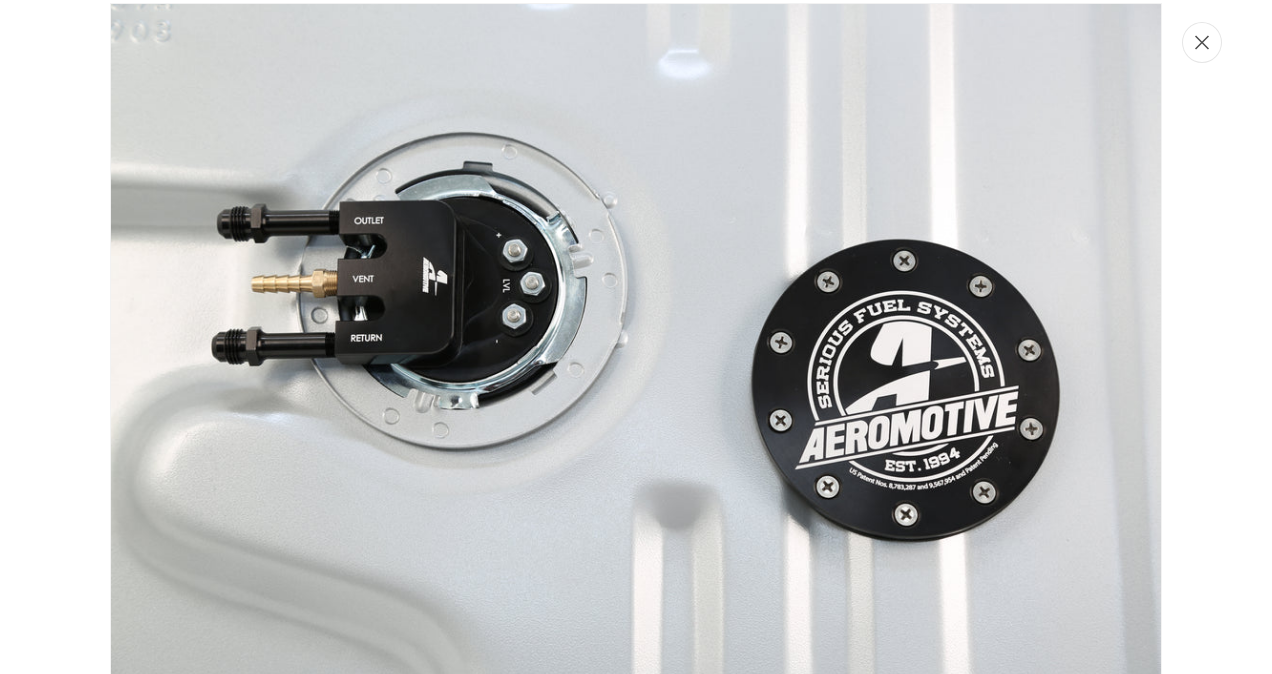 click 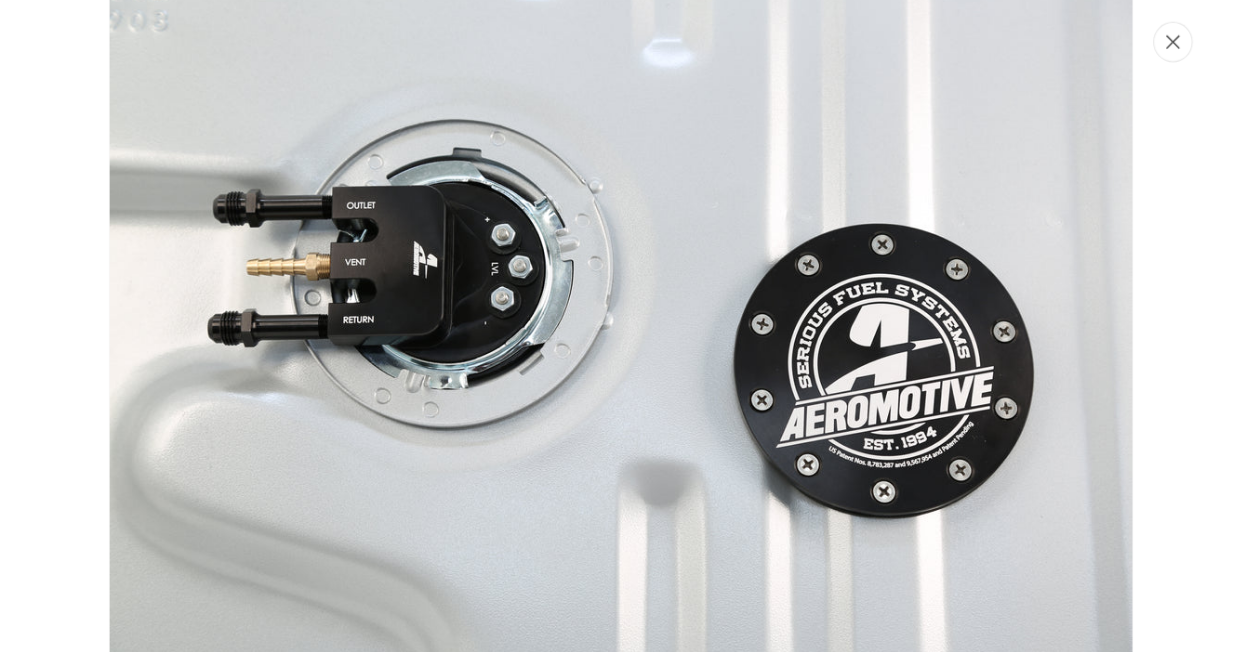 scroll, scrollTop: 0, scrollLeft: 526, axis: horizontal 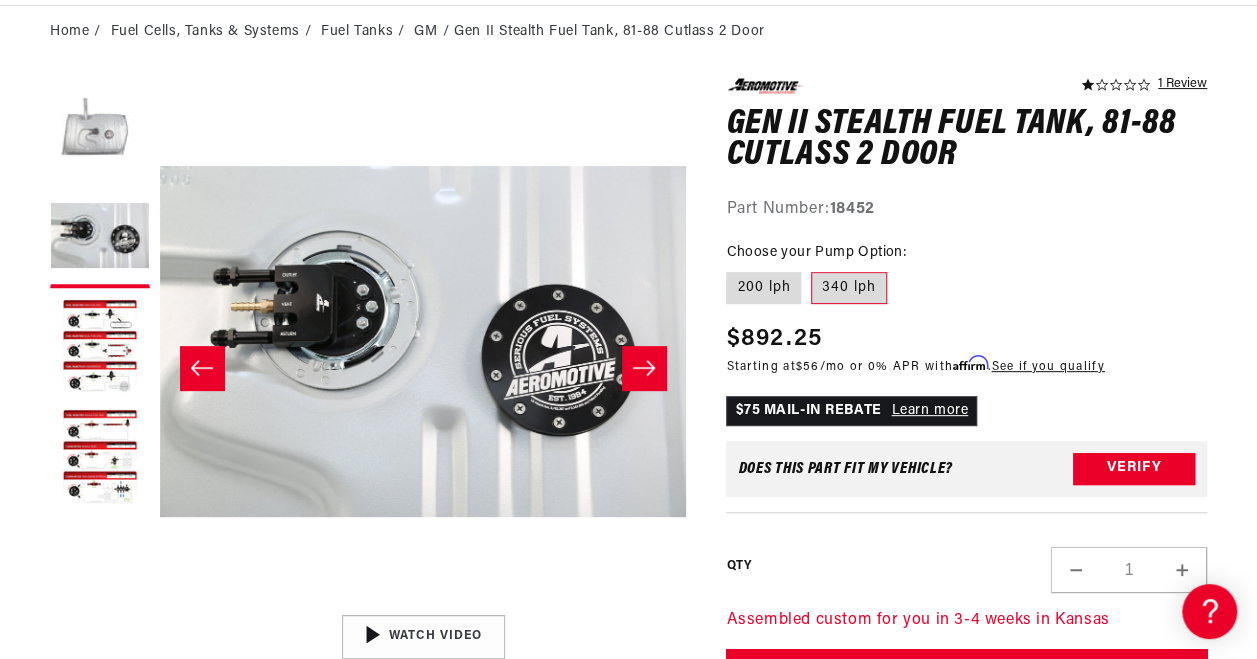 click at bounding box center [100, 128] 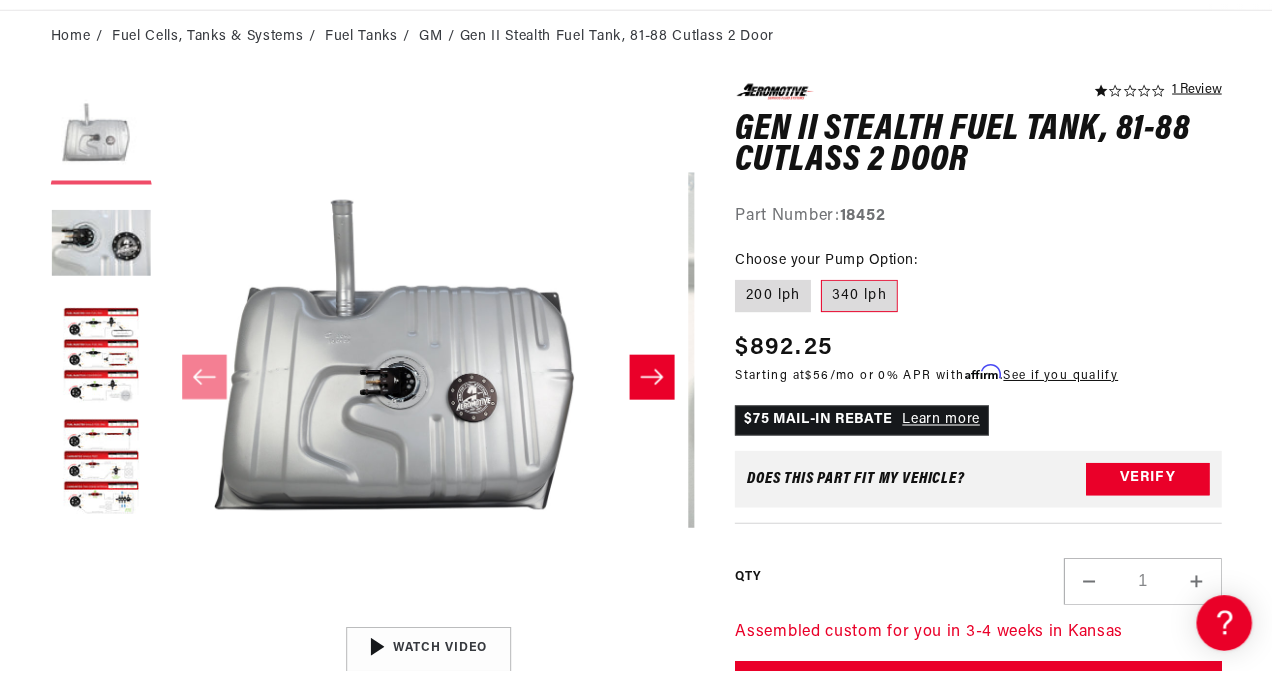 scroll, scrollTop: 0, scrollLeft: 0, axis: both 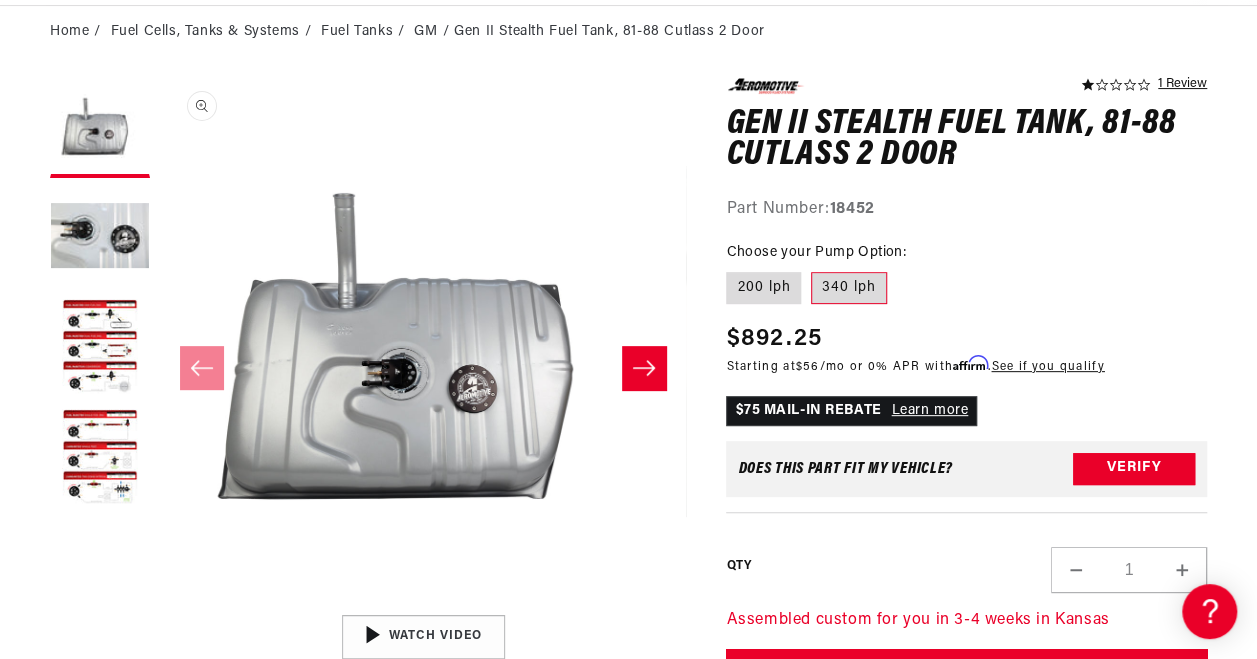 click on "Open media 1 in modal" at bounding box center [160, 605] 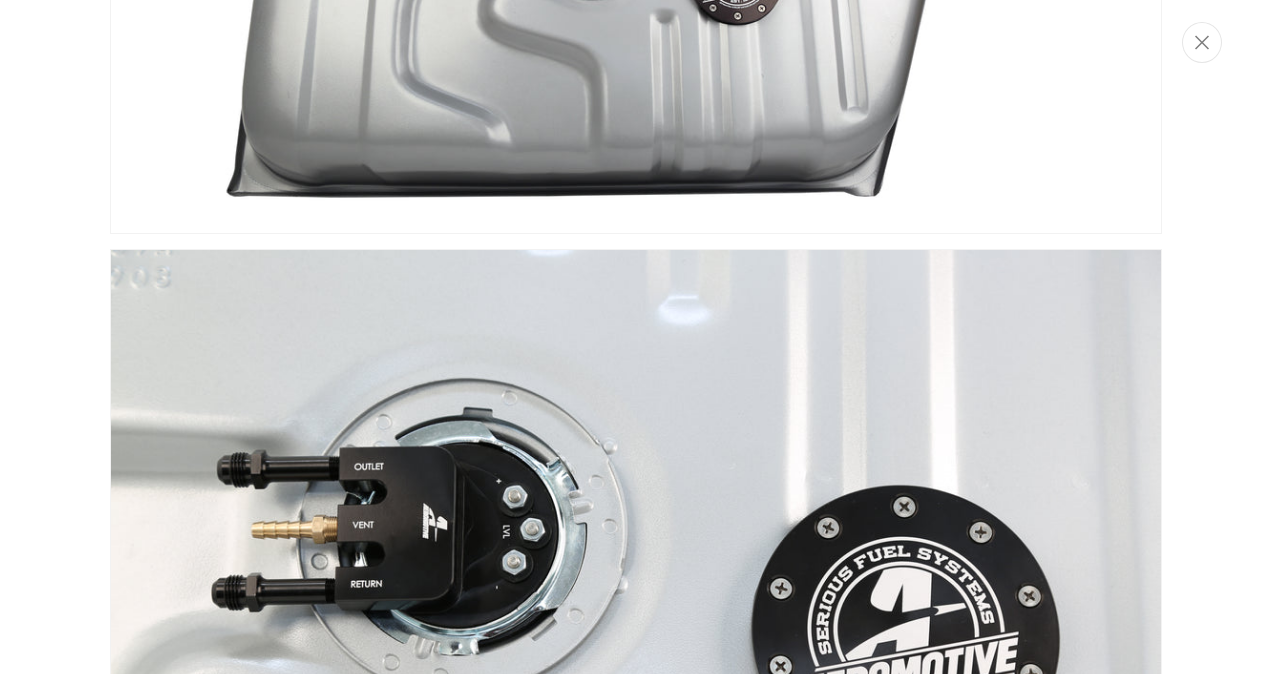 click at bounding box center (636, 600) 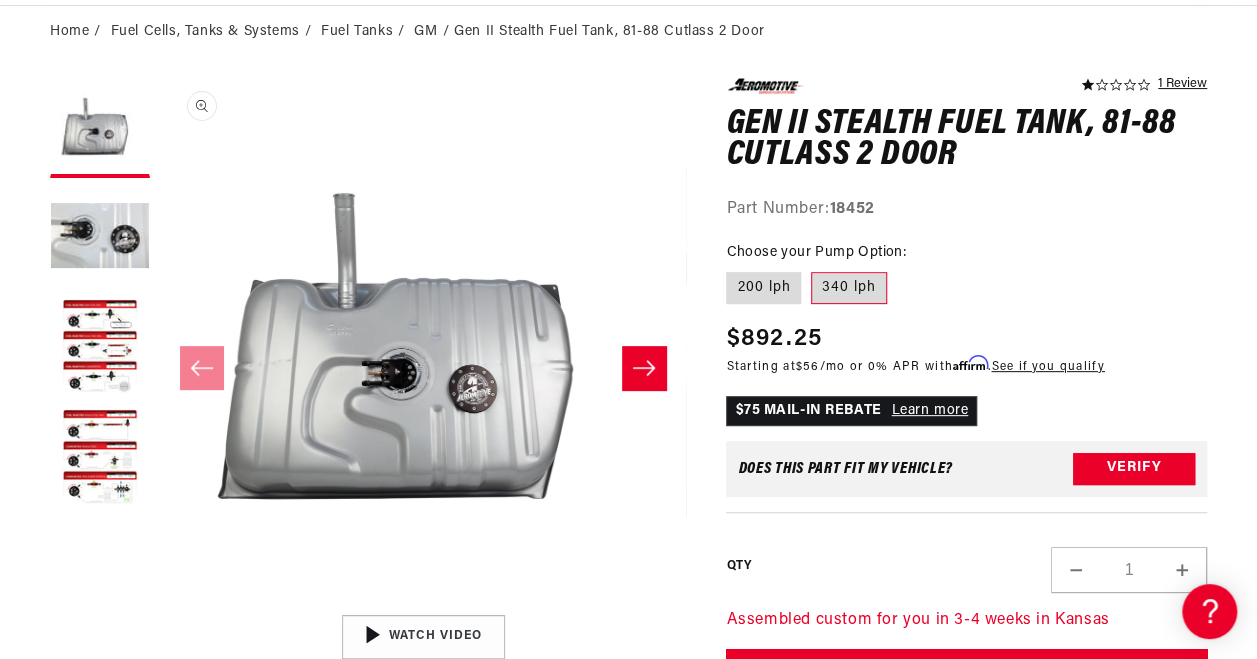 click on "Open media 1 in modal" at bounding box center [160, 605] 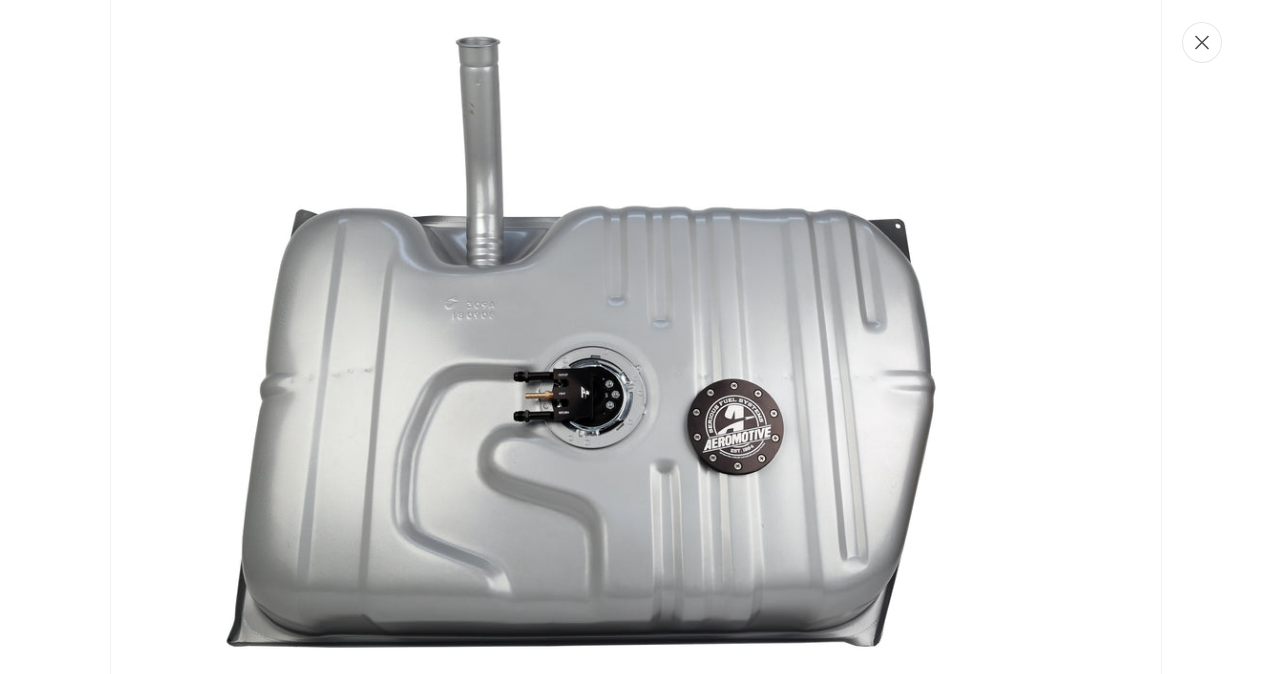 click at bounding box center [1202, 42] 